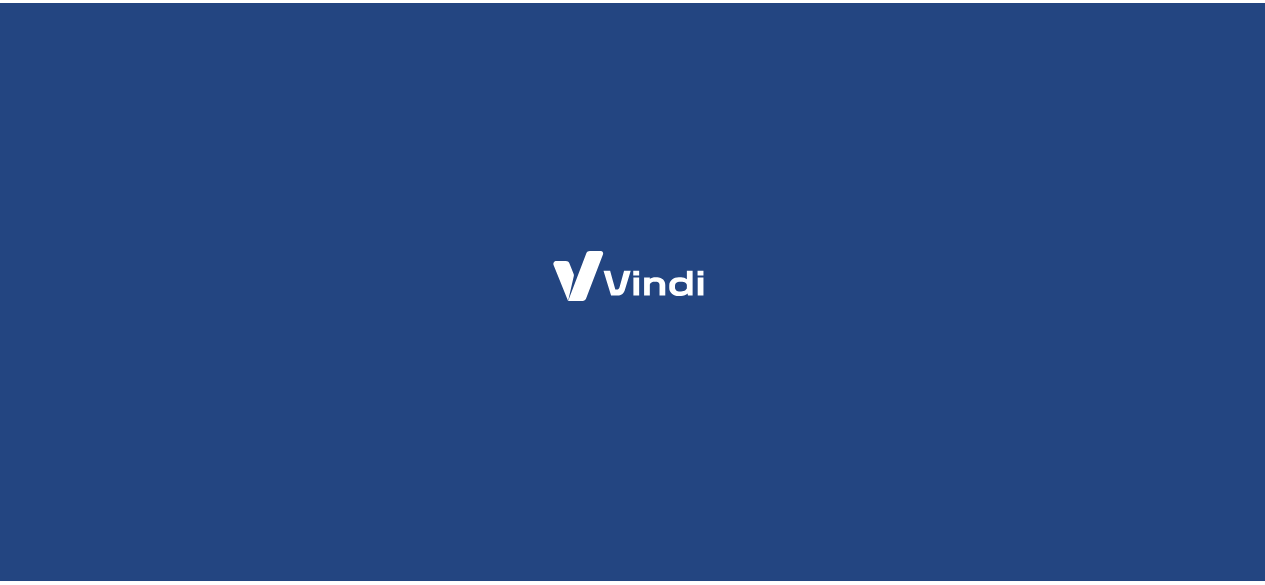 scroll, scrollTop: 0, scrollLeft: 0, axis: both 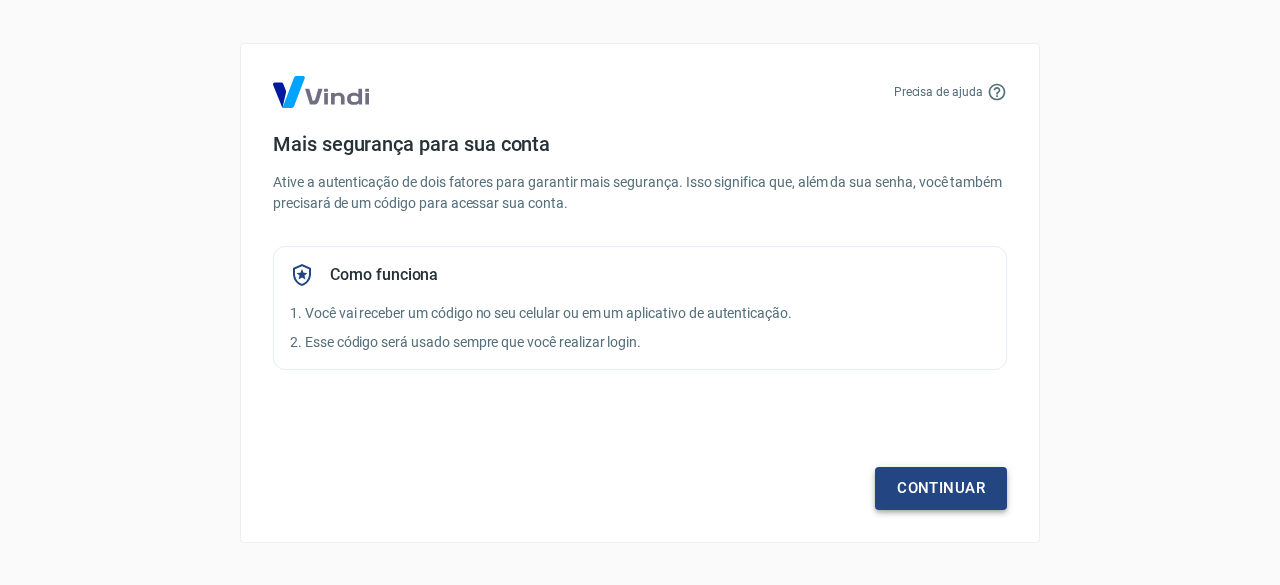 click on "Continuar" at bounding box center [941, 488] 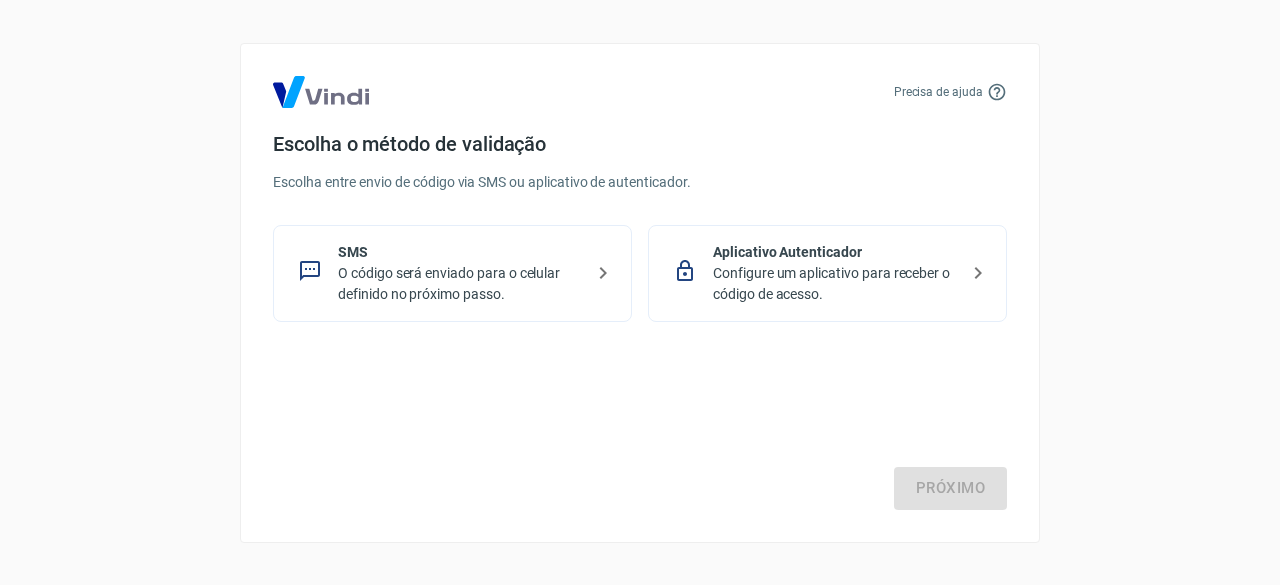 click on "Configure um aplicativo para receber o código de acesso." at bounding box center [835, 284] 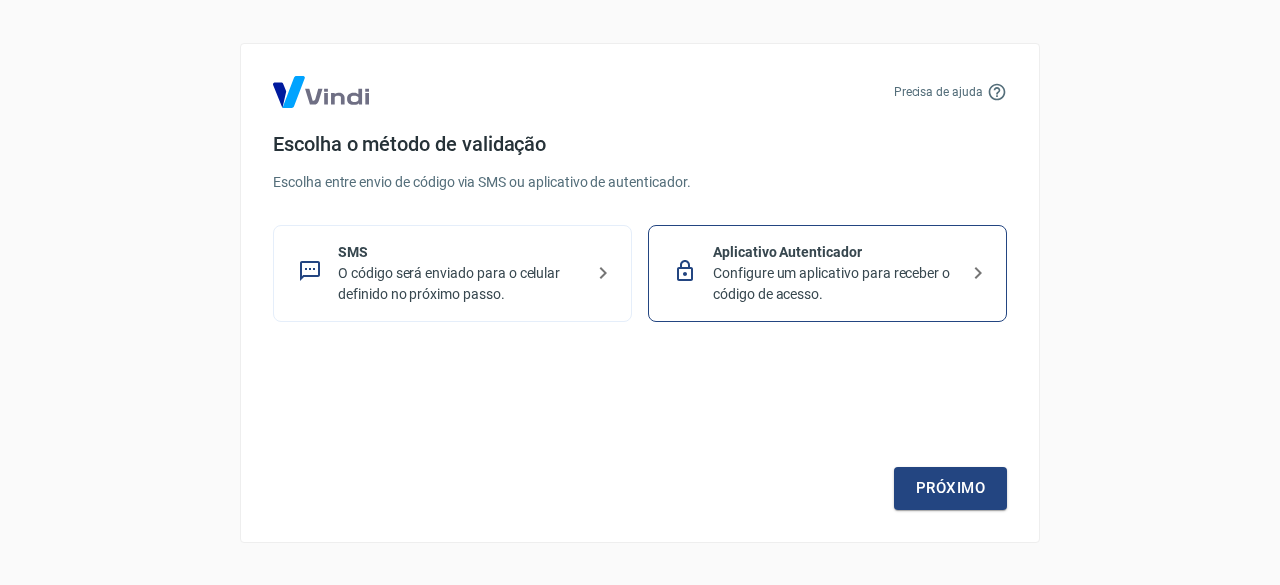 click on "O código será enviado para o celular definido no próximo passo." at bounding box center (460, 284) 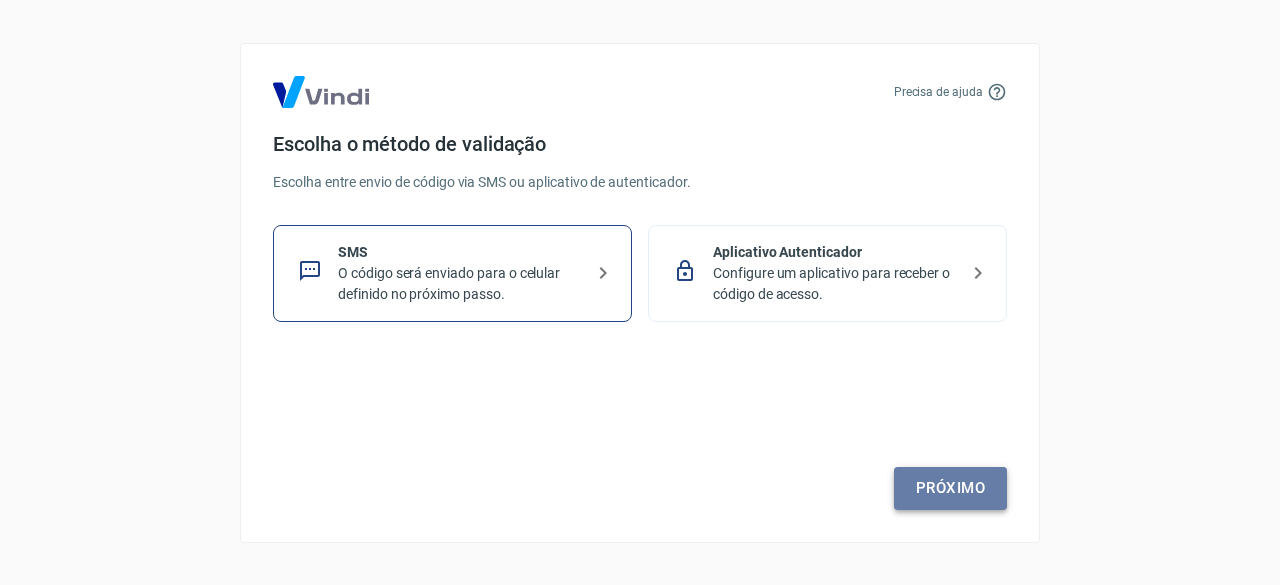 click on "Próximo" at bounding box center (950, 488) 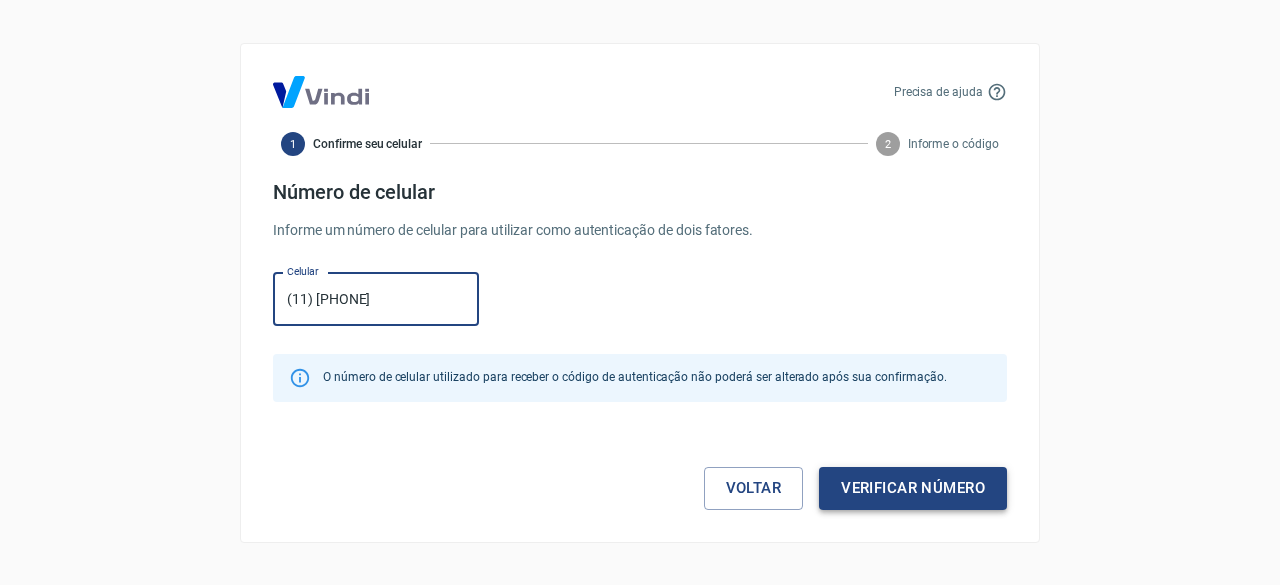 type on "(11) [PHONE]" 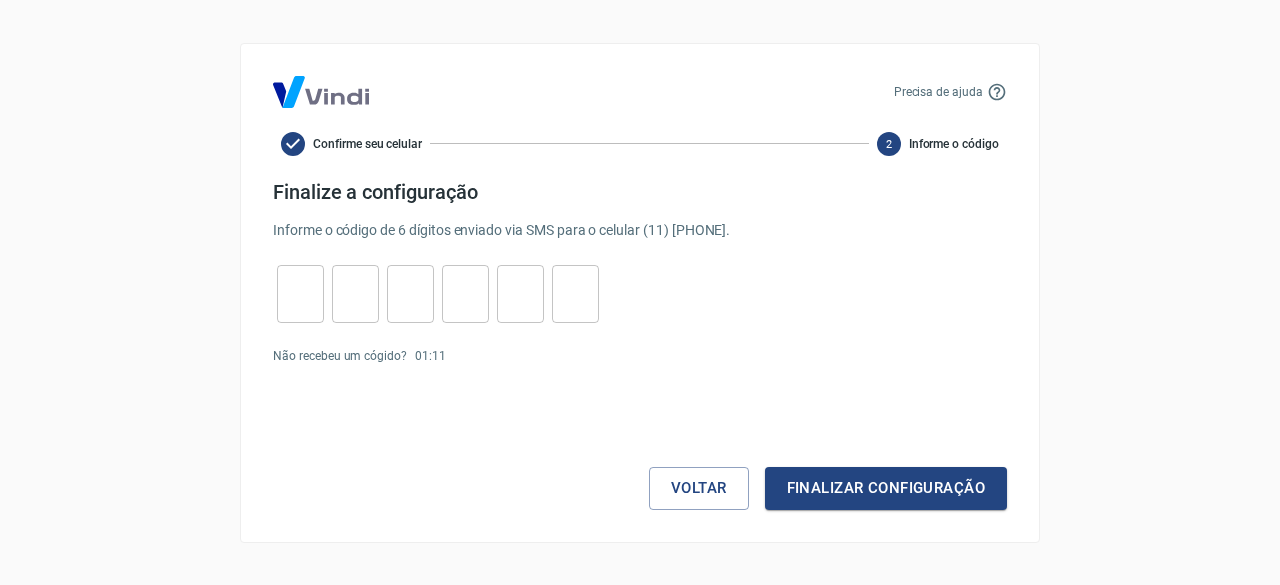 click at bounding box center (300, 293) 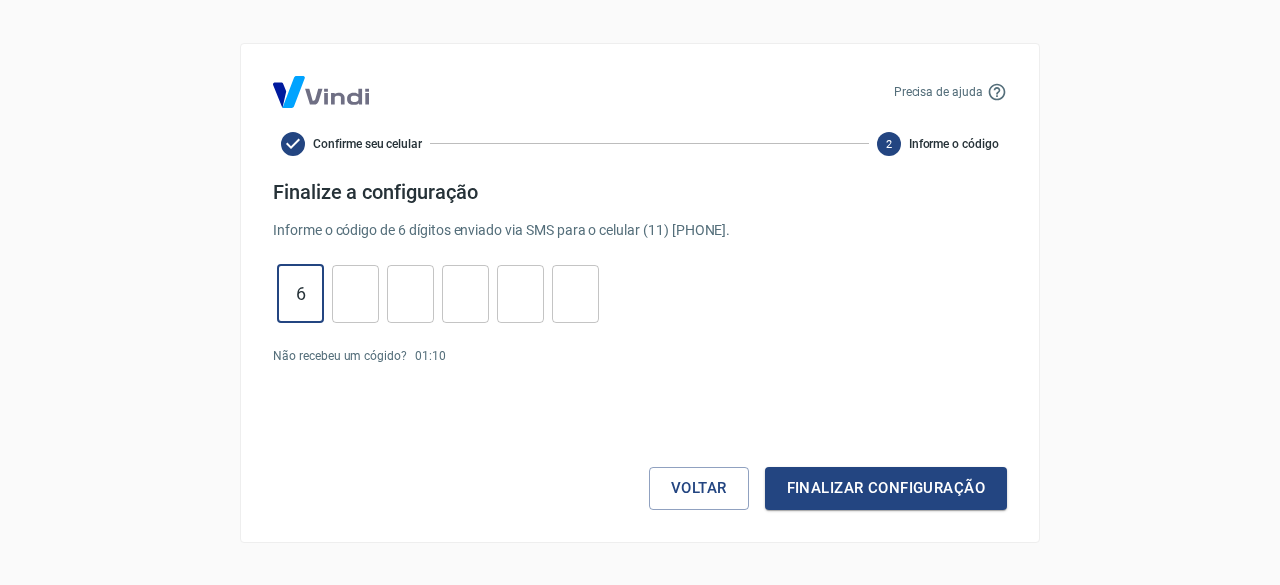 type on "6" 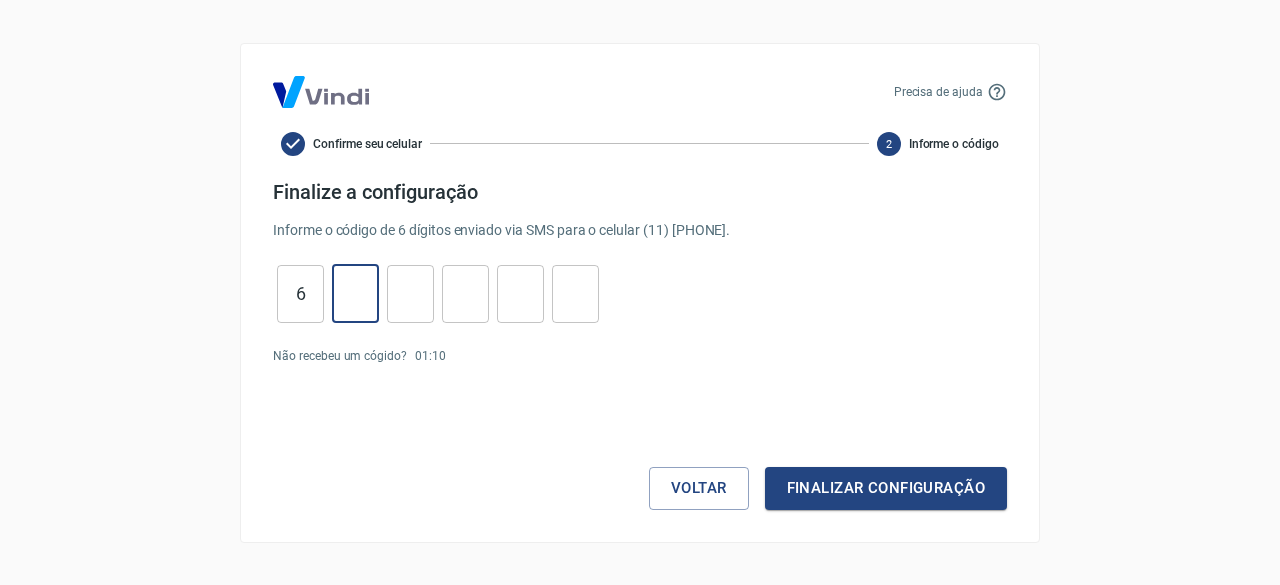 type on "1" 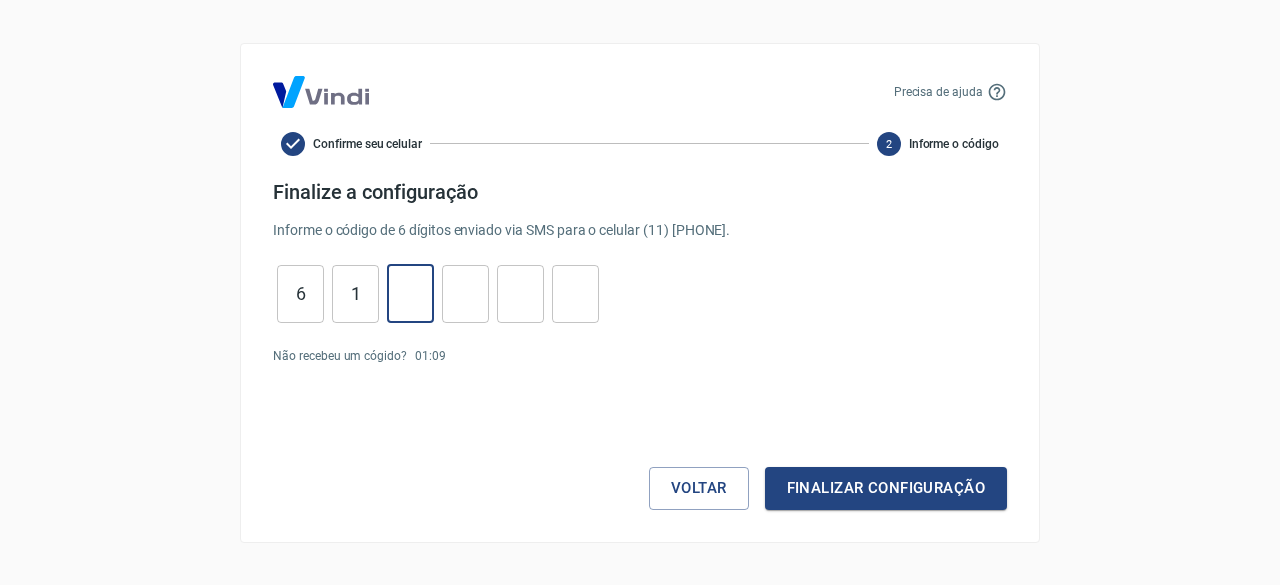 type on "9" 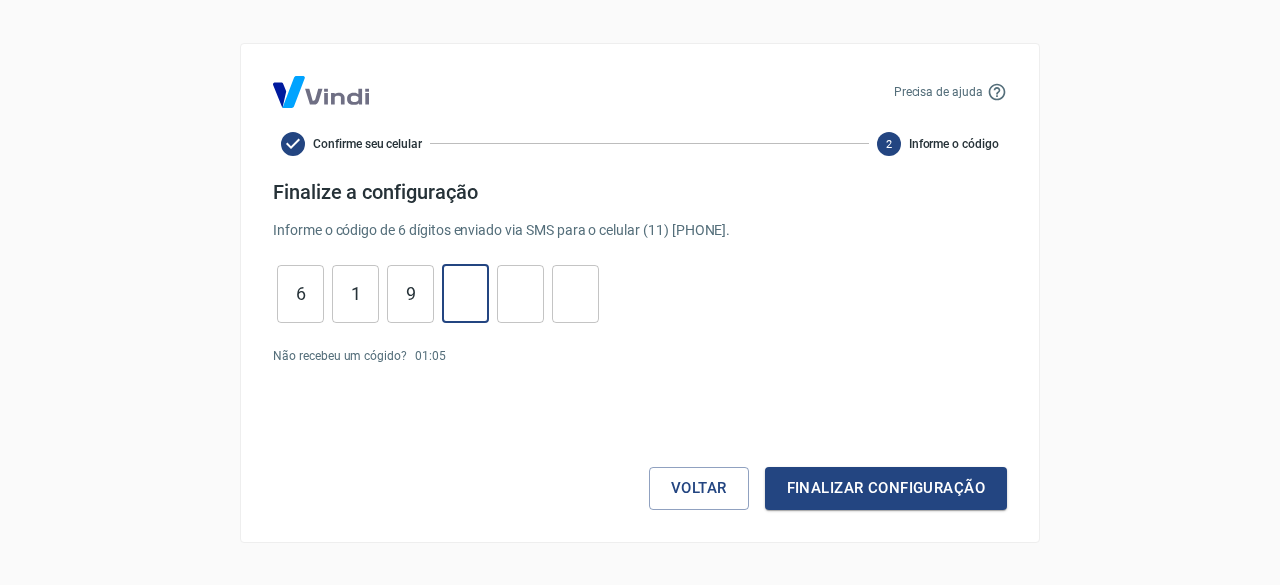 type on "4" 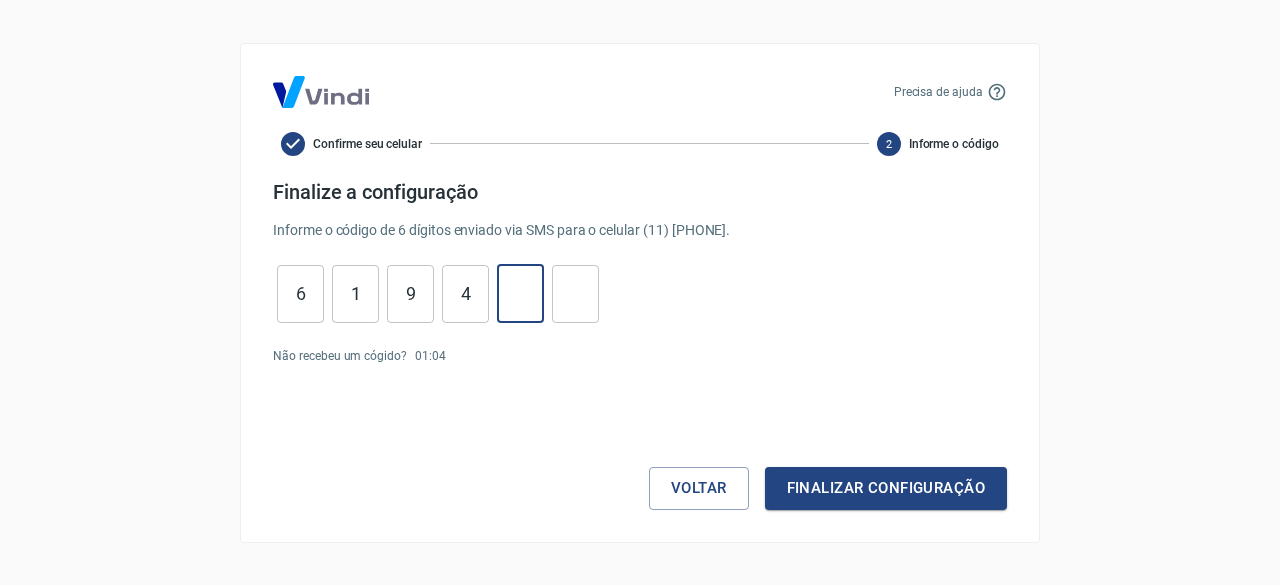 type on "2" 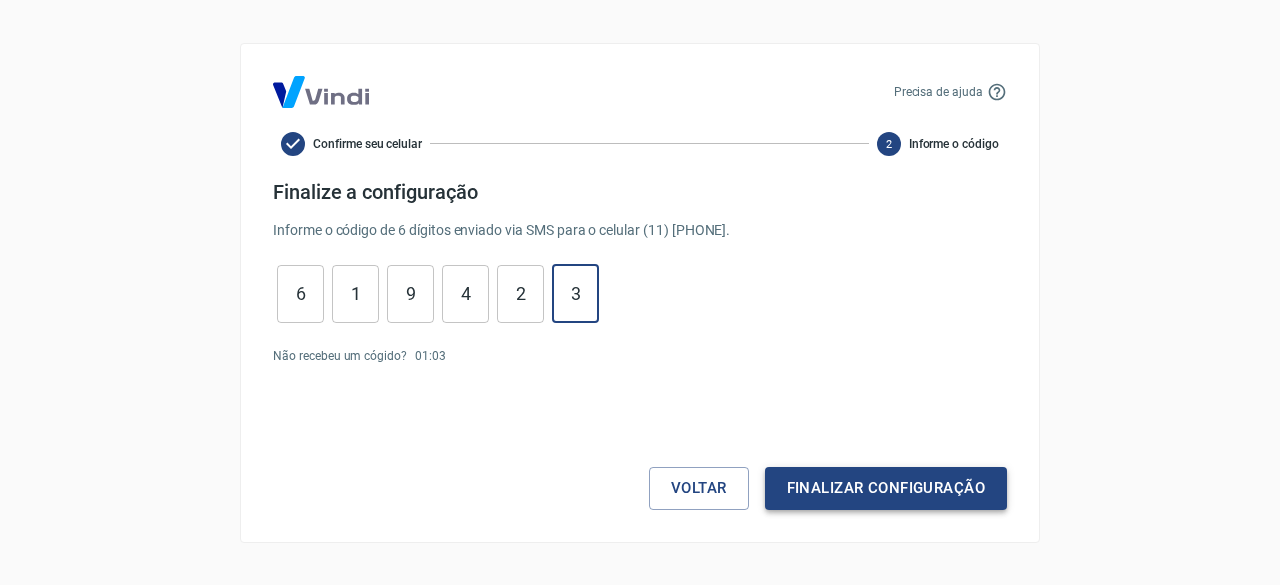 type on "3" 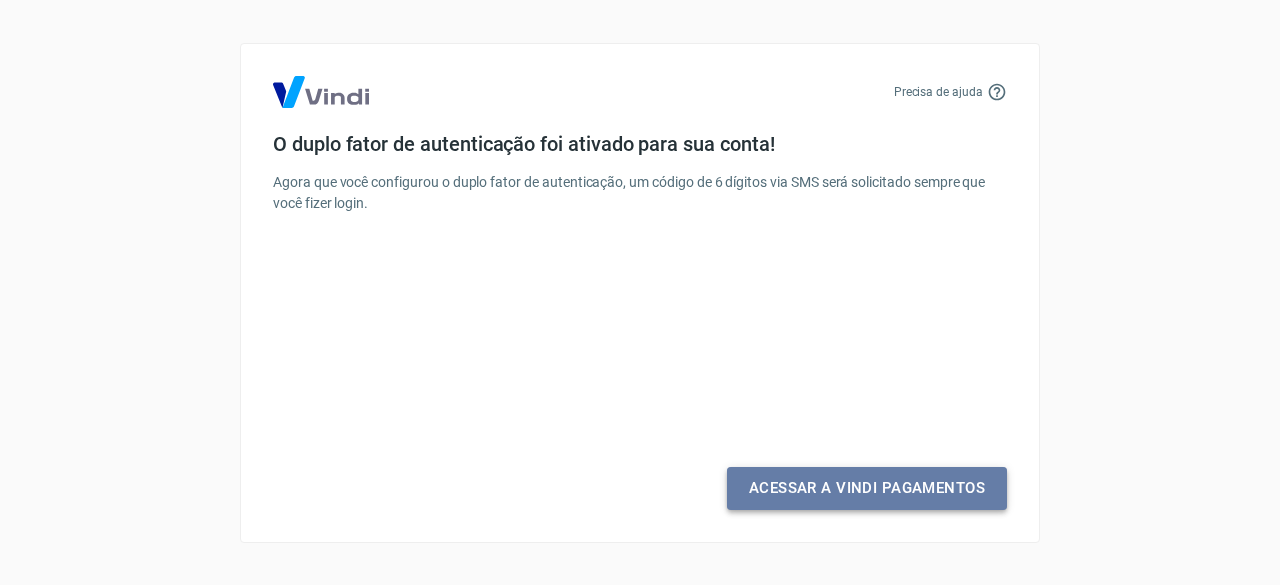 click on "Acessar a Vindi Pagamentos" at bounding box center [867, 488] 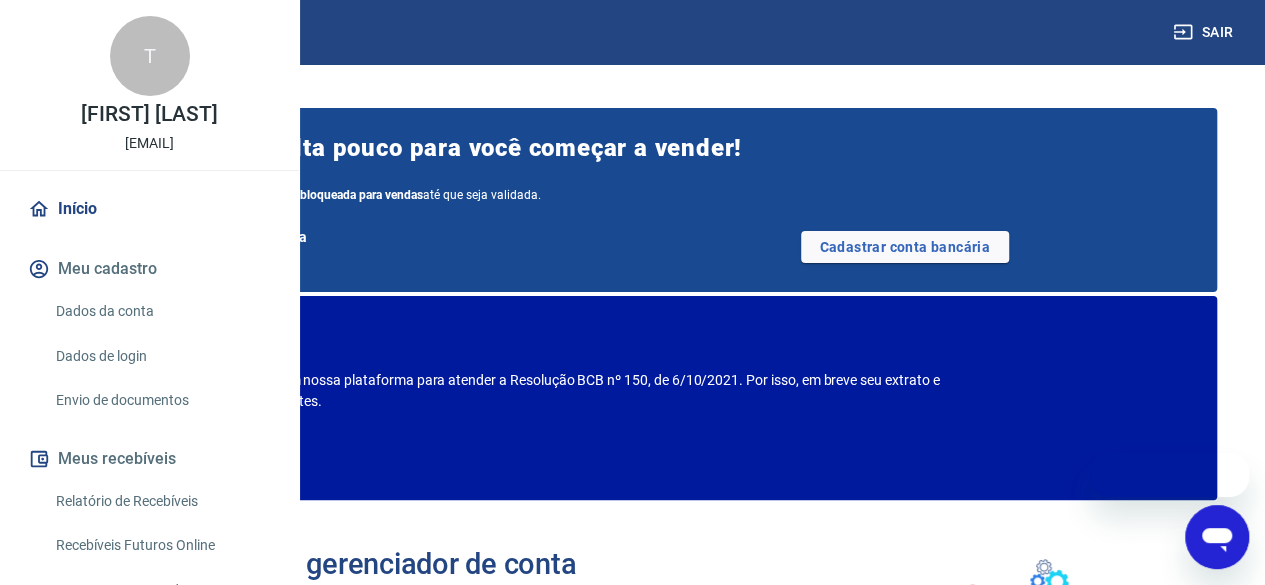 scroll, scrollTop: 0, scrollLeft: 0, axis: both 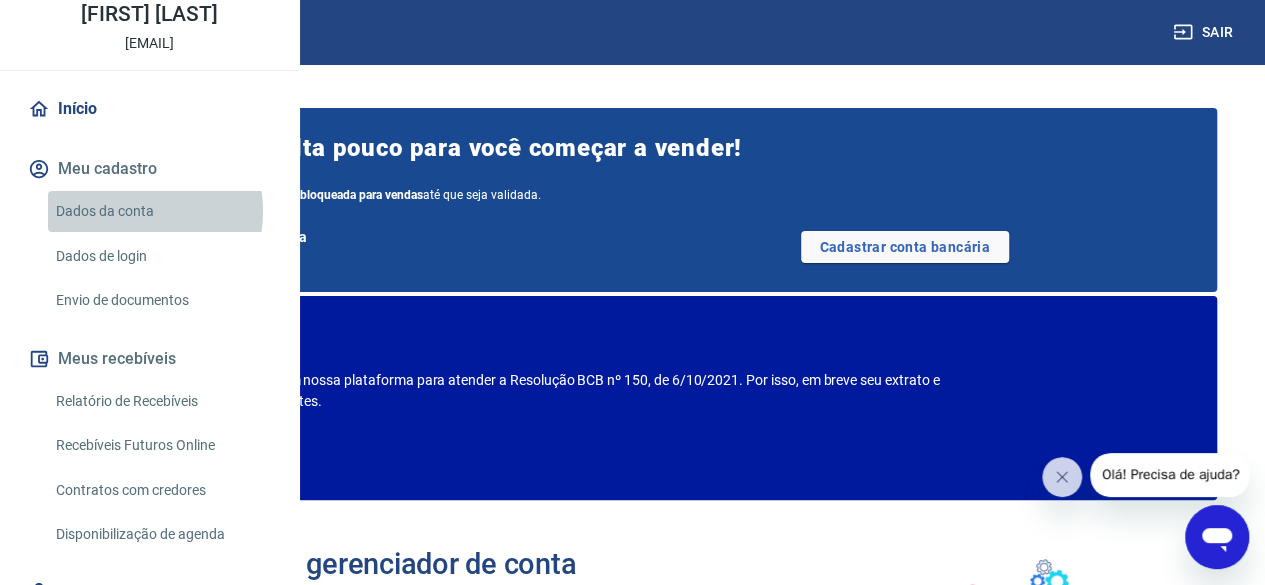 click on "Dados da conta" at bounding box center (161, 211) 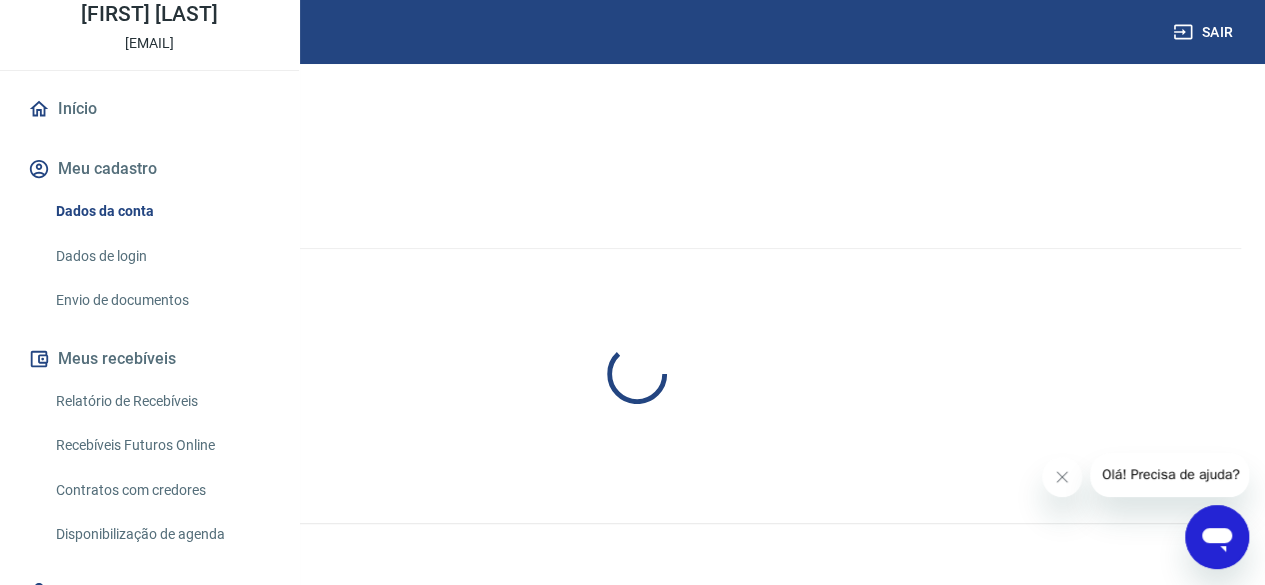 select on "SP" 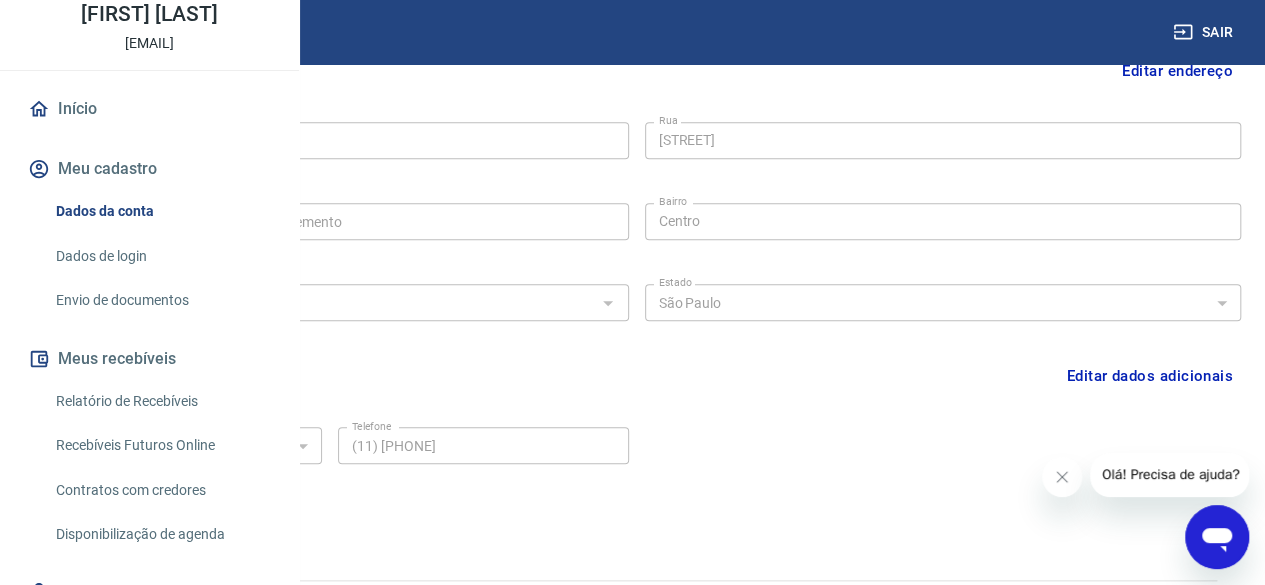scroll, scrollTop: 694, scrollLeft: 0, axis: vertical 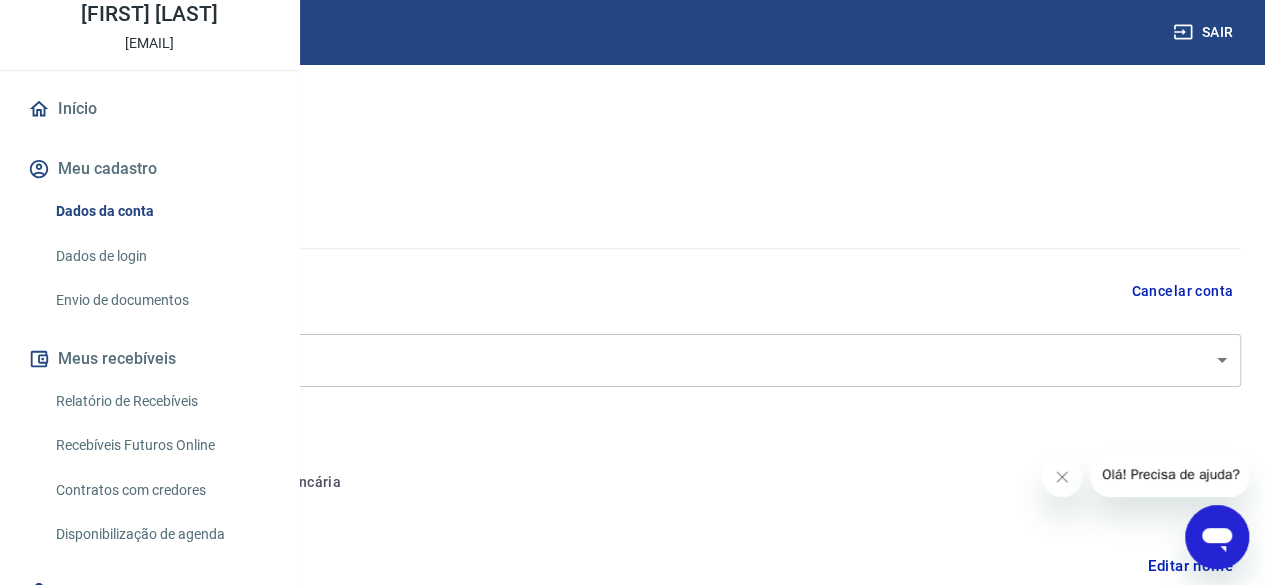 click on "Dados de login" at bounding box center [161, 256] 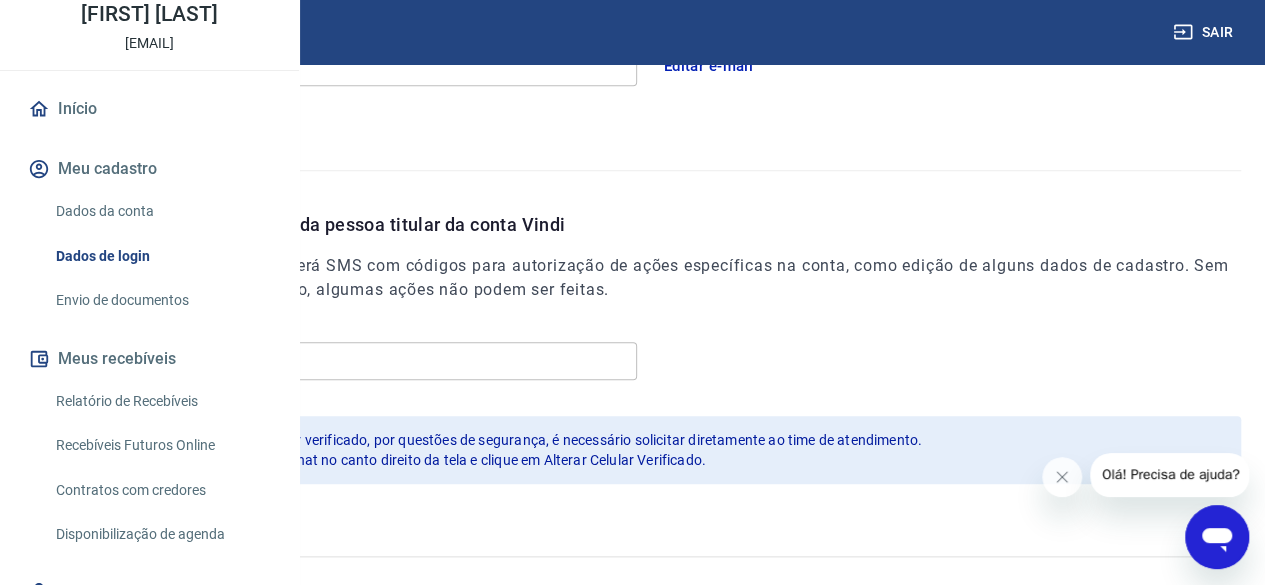 scroll, scrollTop: 694, scrollLeft: 0, axis: vertical 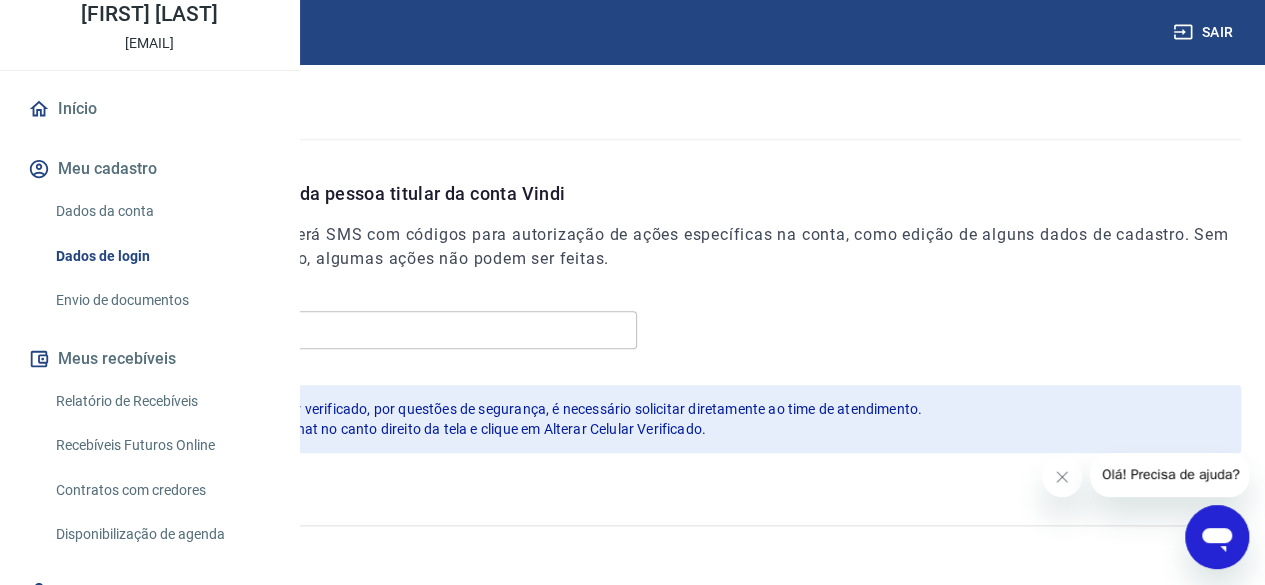 click on "Envio de documentos" at bounding box center [161, 300] 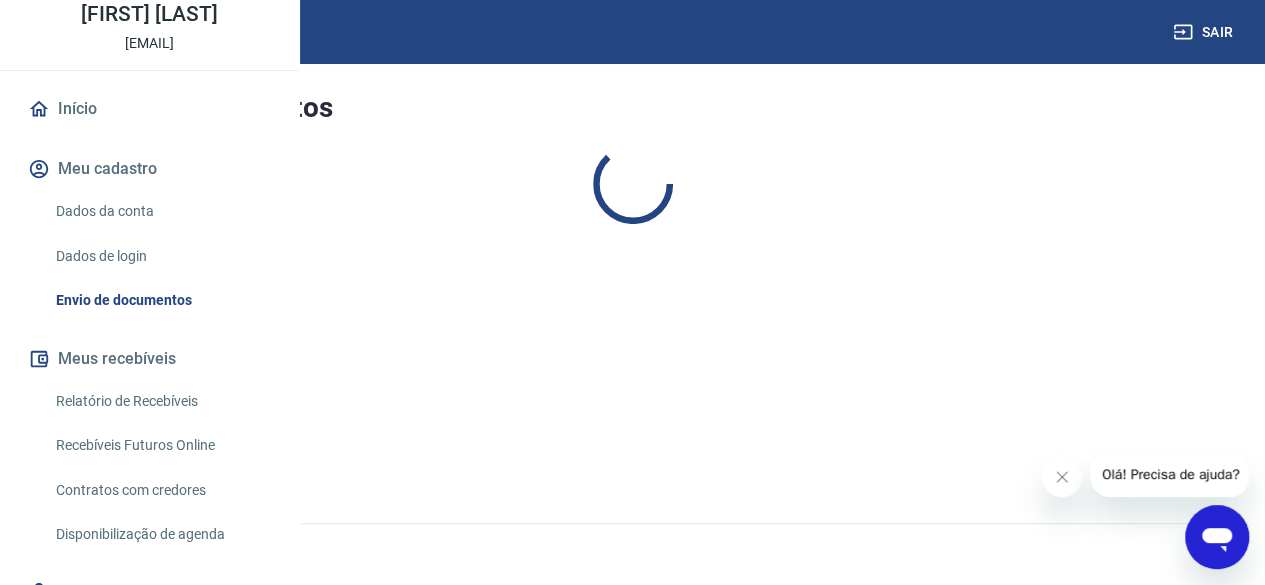 scroll, scrollTop: 0, scrollLeft: 0, axis: both 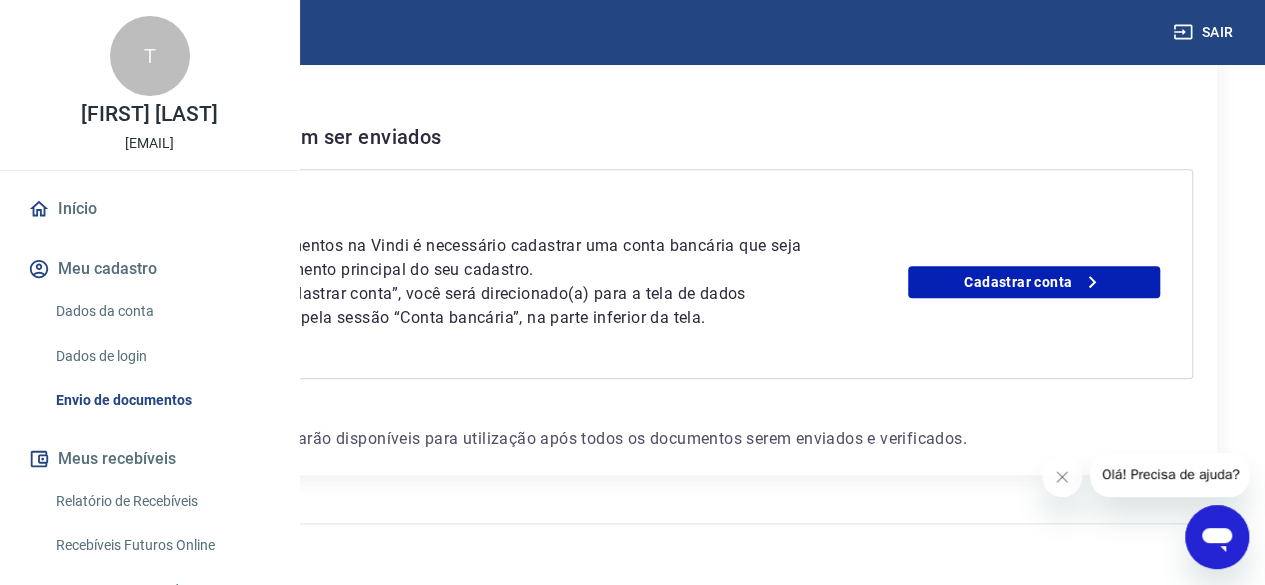 drag, startPoint x: 69, startPoint y: 206, endPoint x: 230, endPoint y: 207, distance: 161.00311 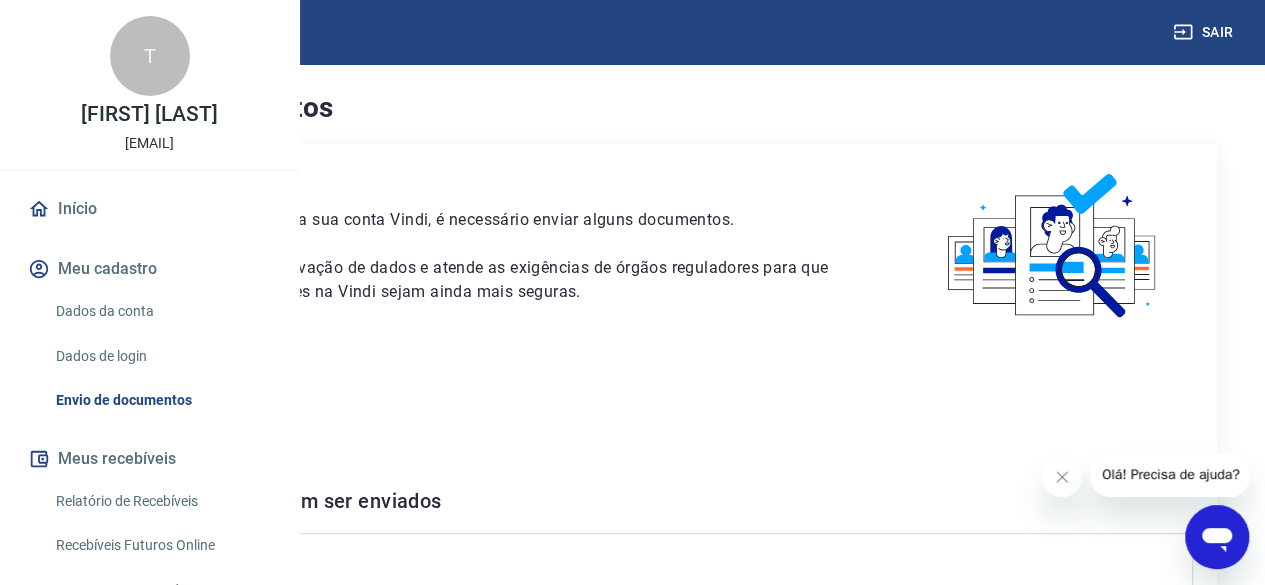 click on "Dados da conta" at bounding box center (161, 311) 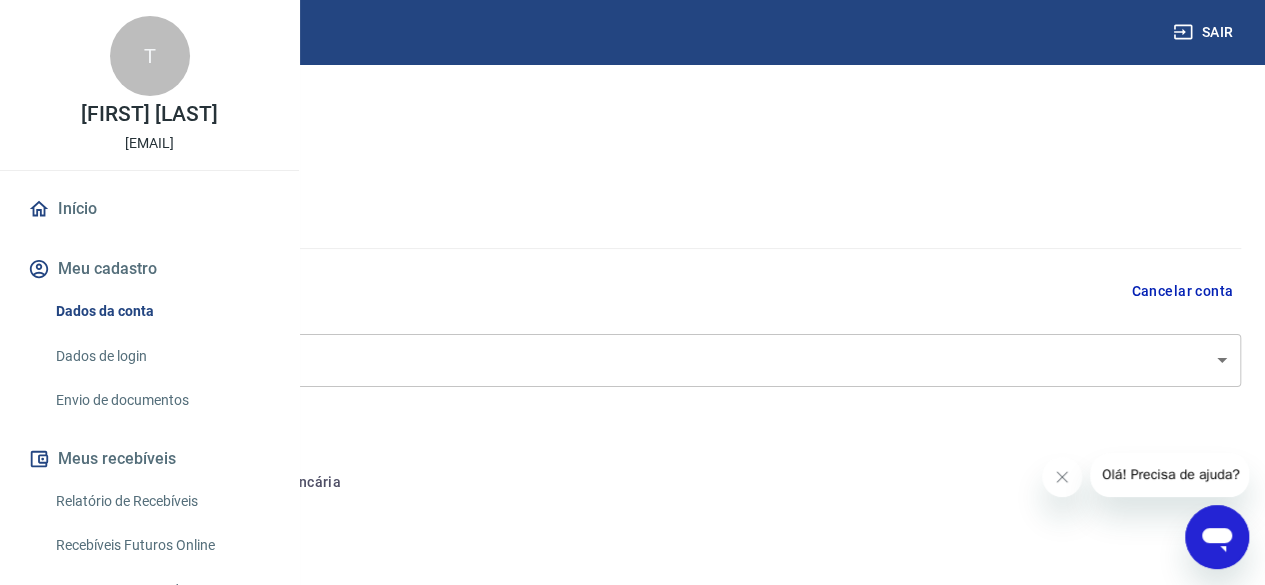 select on "SP" 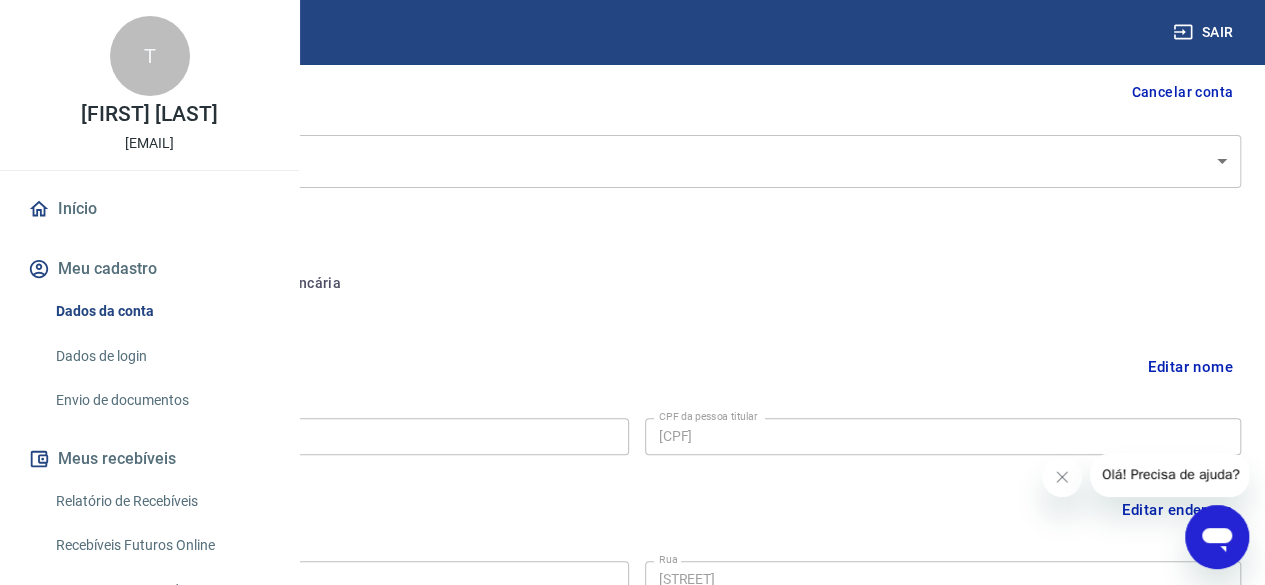 scroll, scrollTop: 200, scrollLeft: 0, axis: vertical 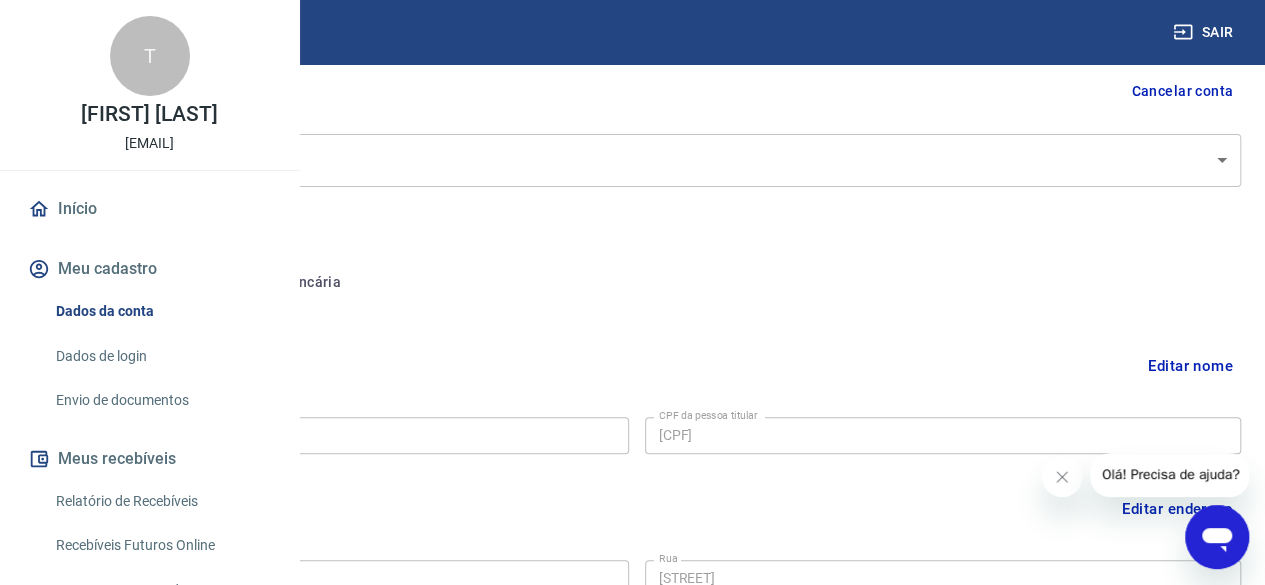 click on "Conta bancária" at bounding box center [274, 283] 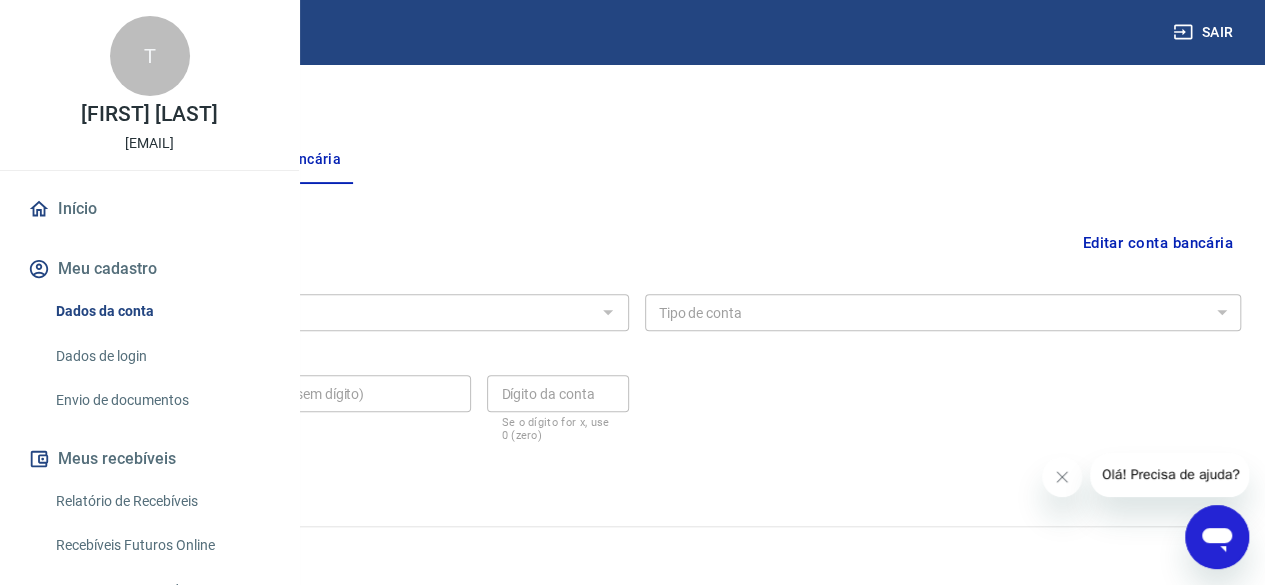 scroll, scrollTop: 324, scrollLeft: 0, axis: vertical 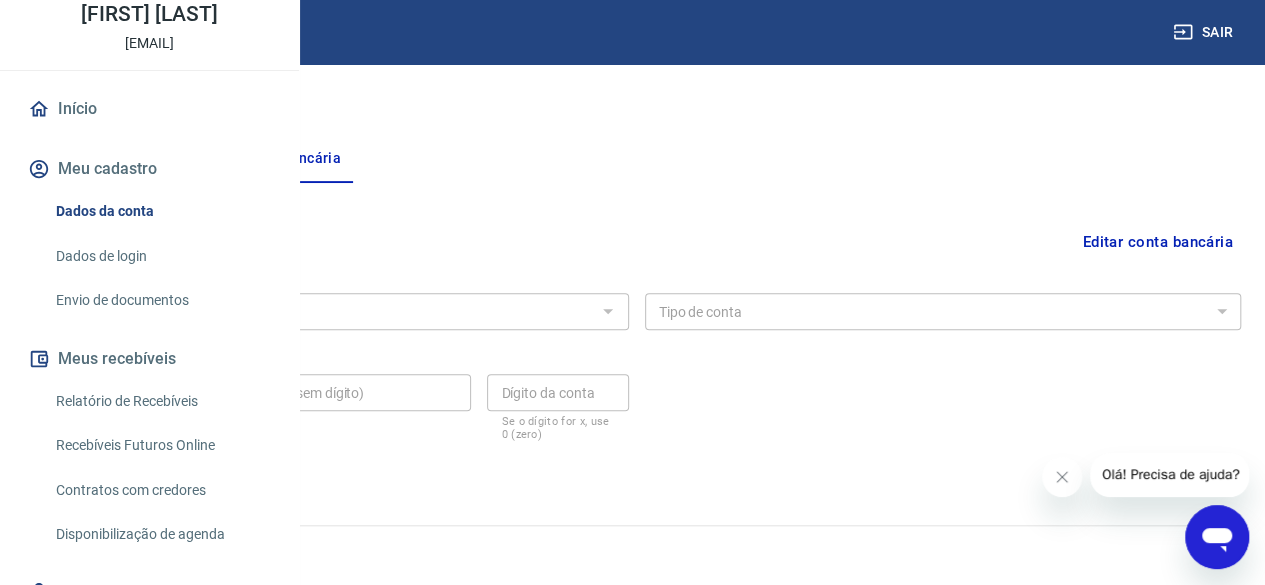 click on "Dados de login" at bounding box center [161, 256] 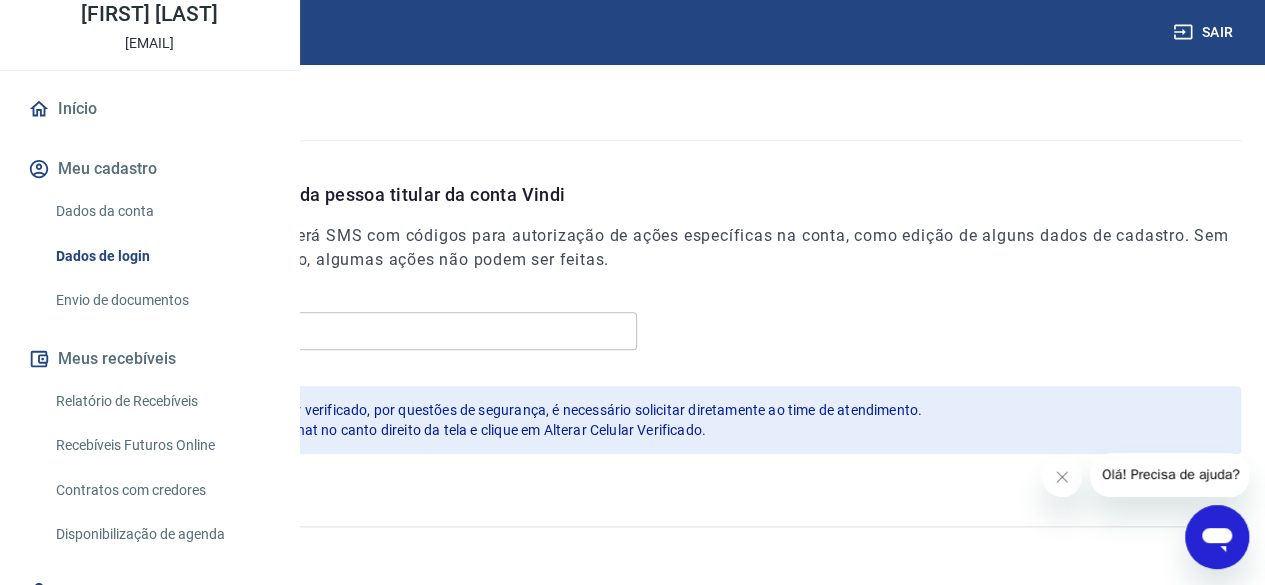 scroll, scrollTop: 694, scrollLeft: 0, axis: vertical 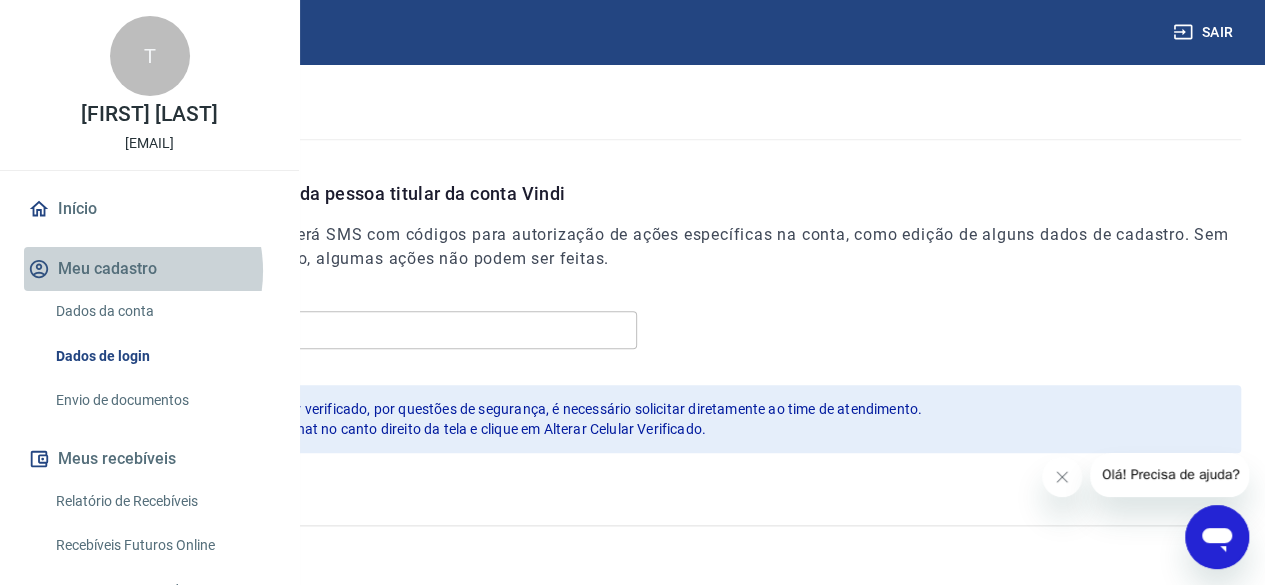 click on "Meu cadastro" at bounding box center (149, 269) 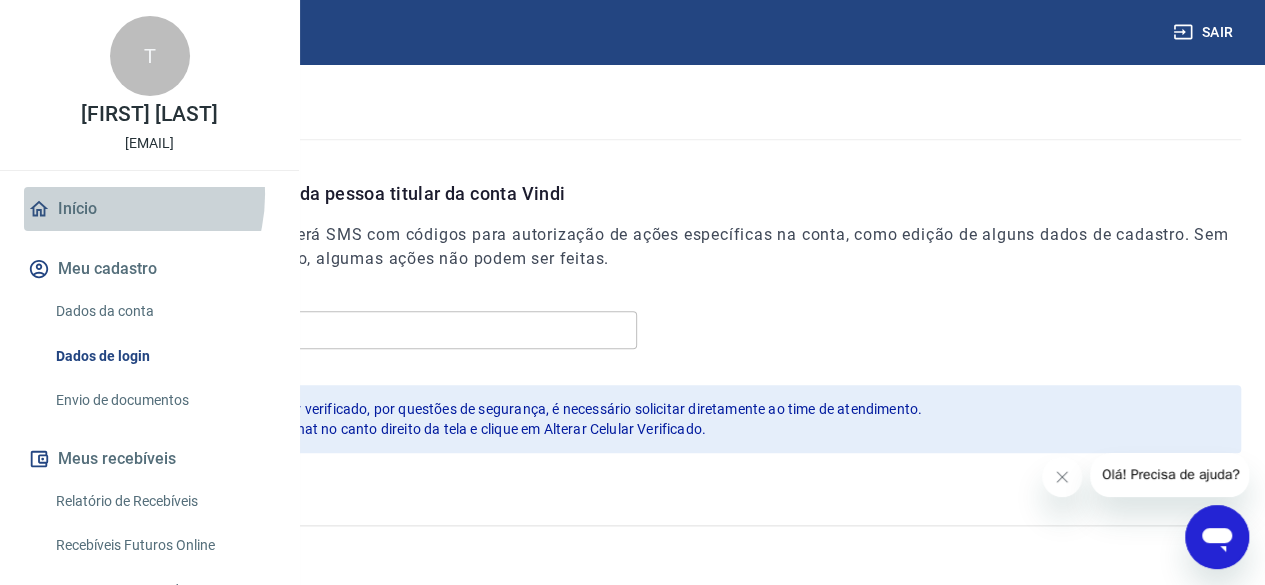 click on "Início" at bounding box center [149, 209] 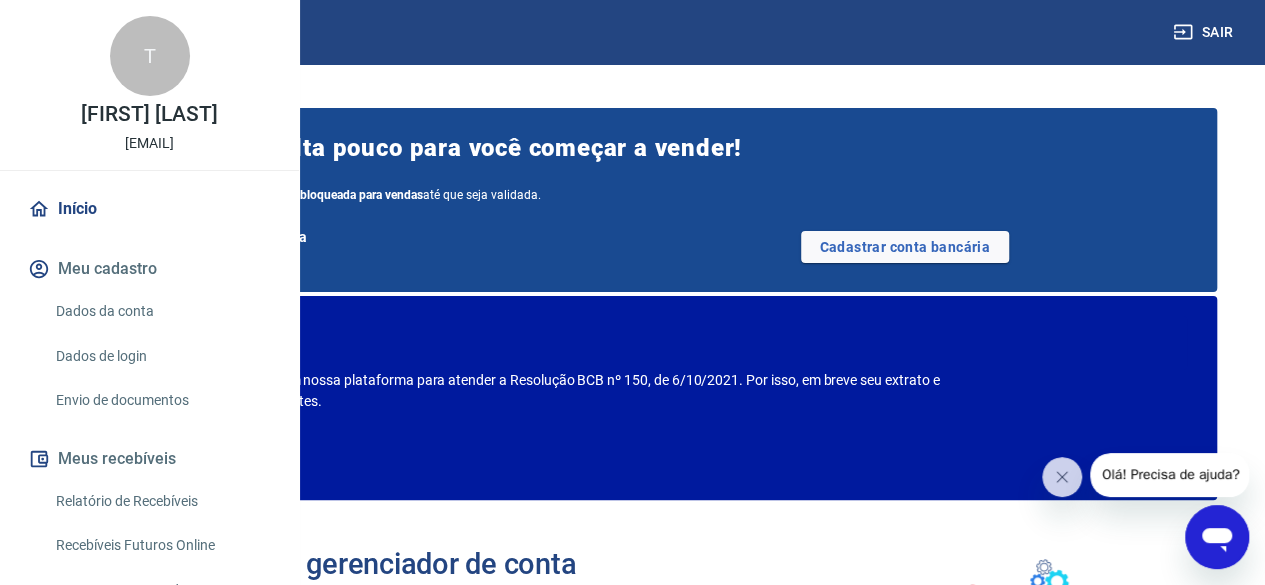 scroll, scrollTop: 0, scrollLeft: 0, axis: both 